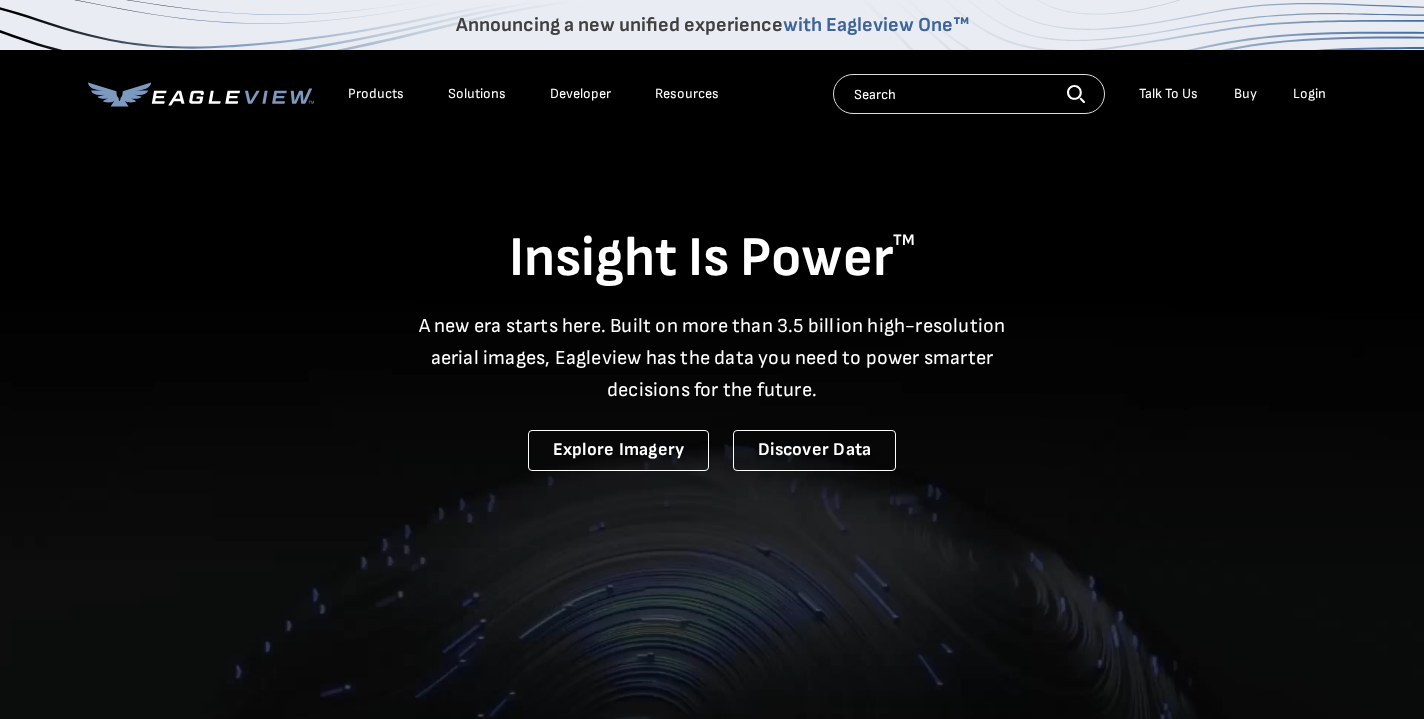 scroll, scrollTop: 0, scrollLeft: 0, axis: both 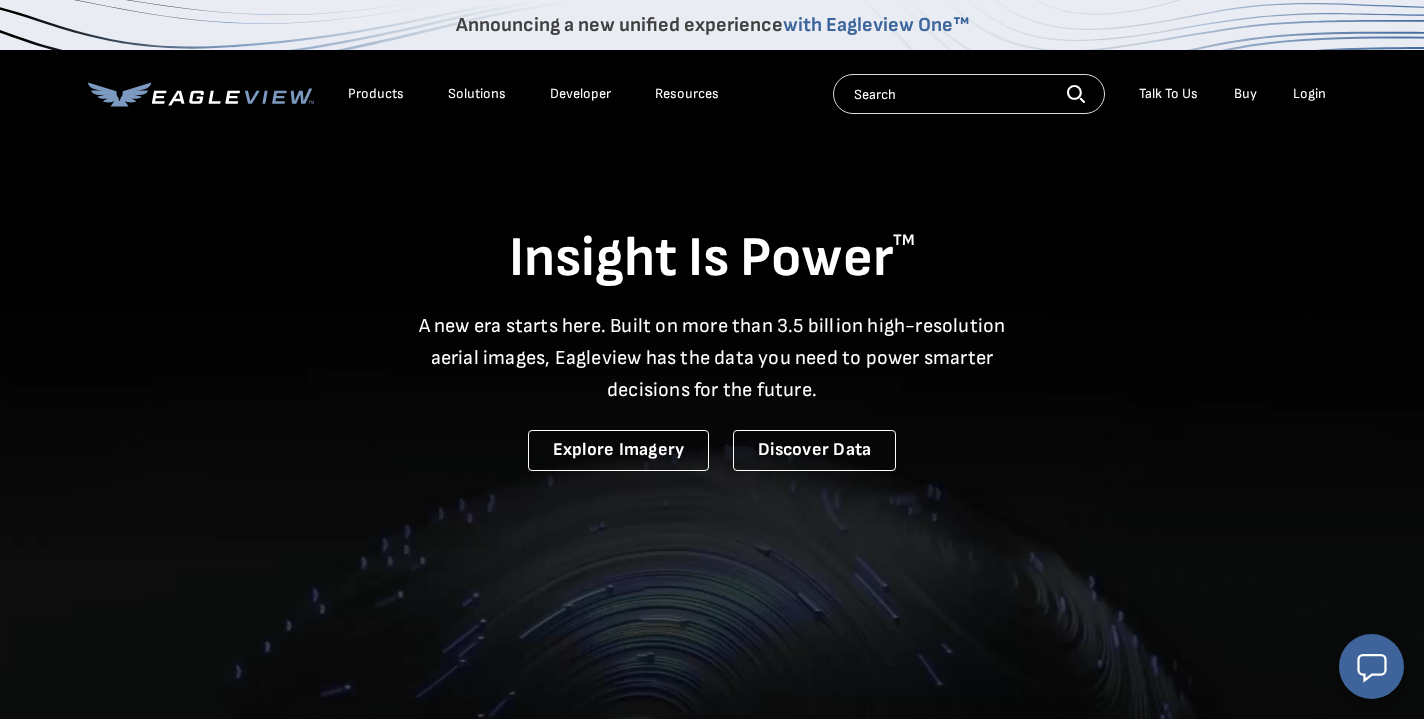 click on "Login" at bounding box center (1309, 94) 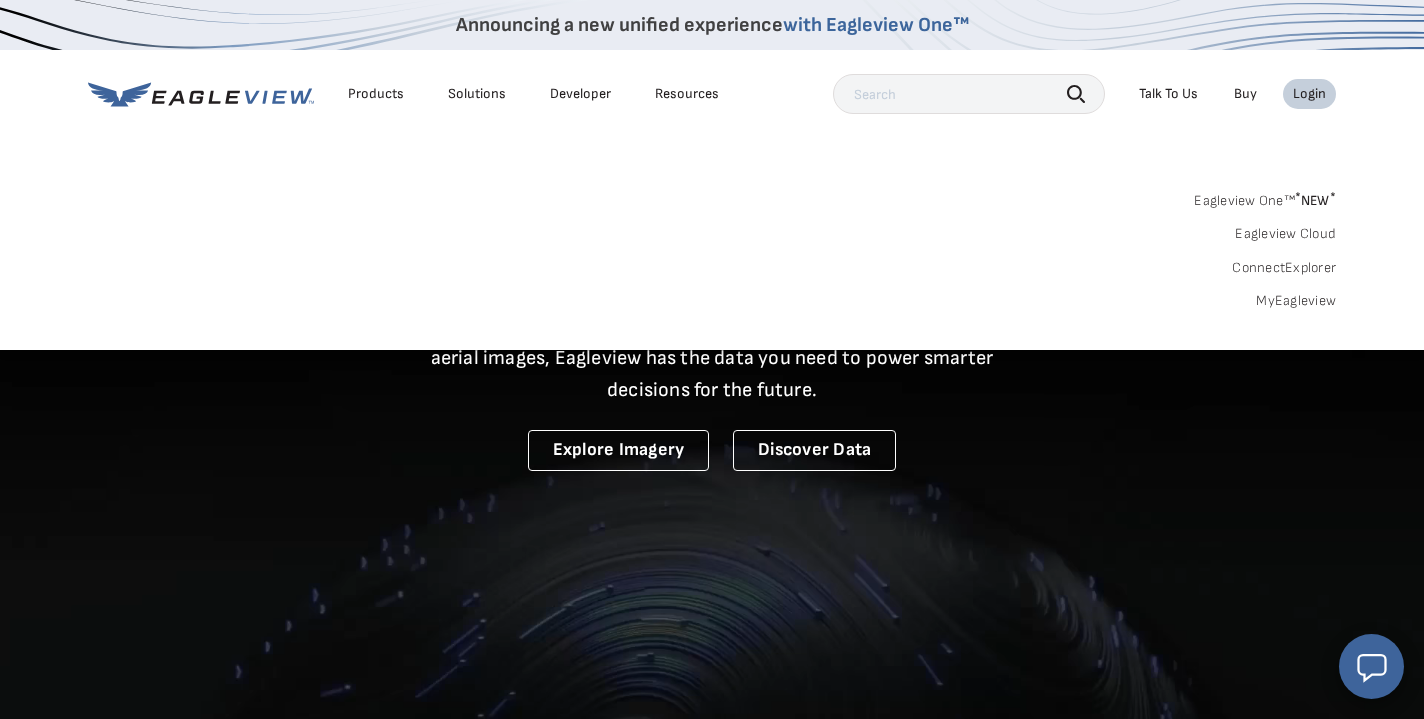 click on "MyEagleview" at bounding box center (1296, 301) 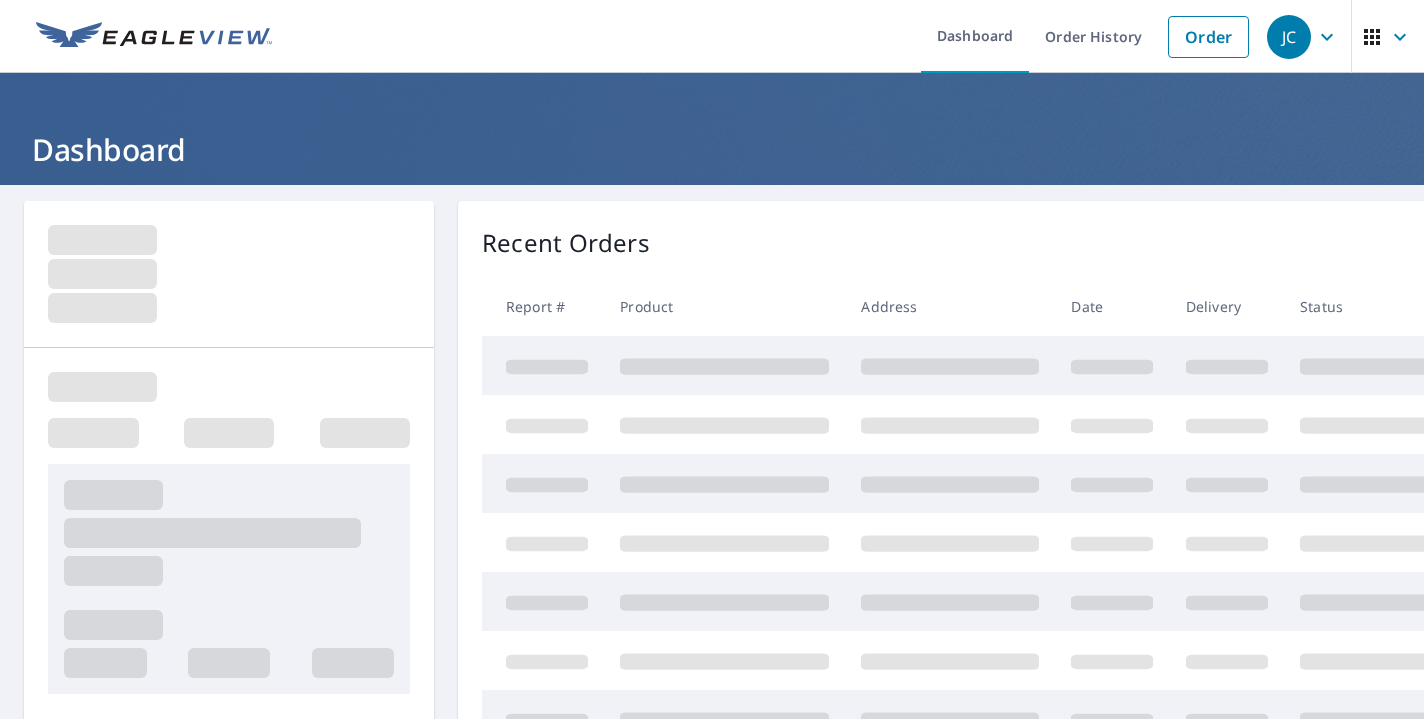 scroll, scrollTop: 0, scrollLeft: 0, axis: both 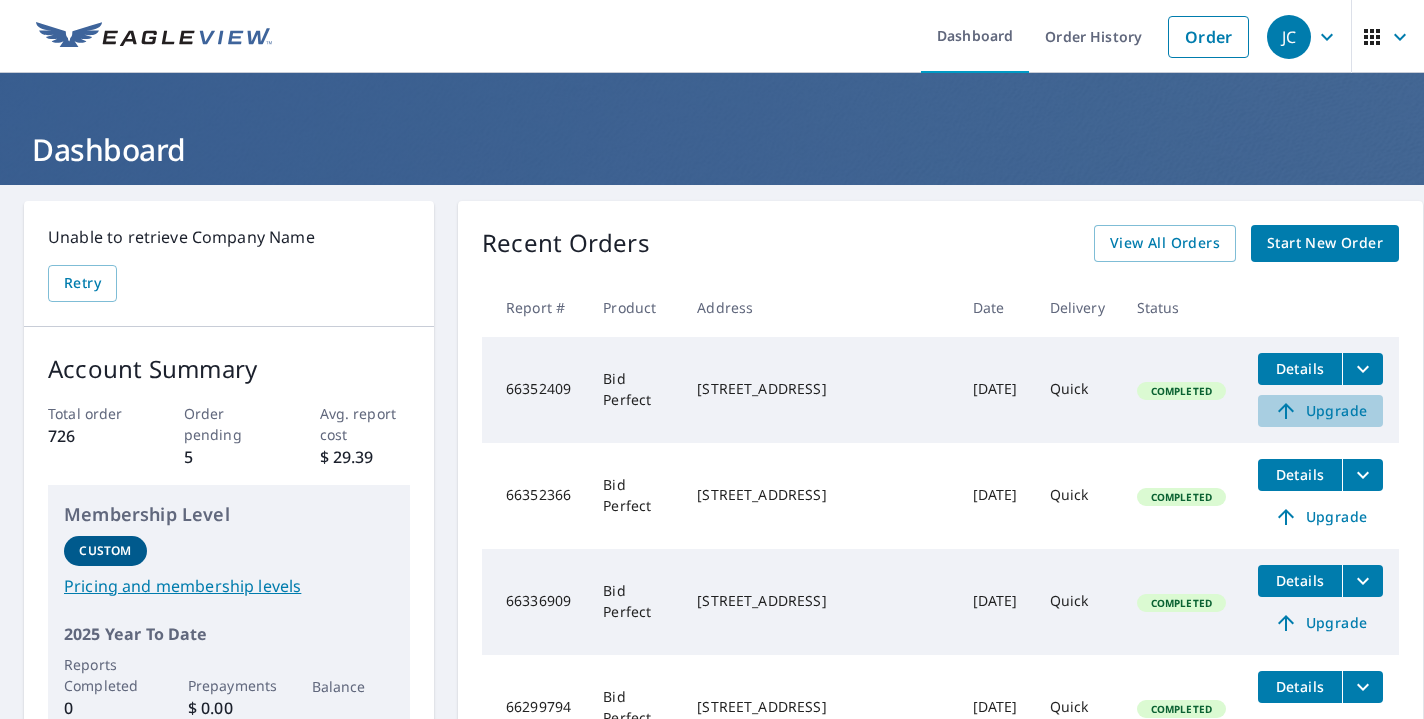 click on "Upgrade" at bounding box center (1320, 411) 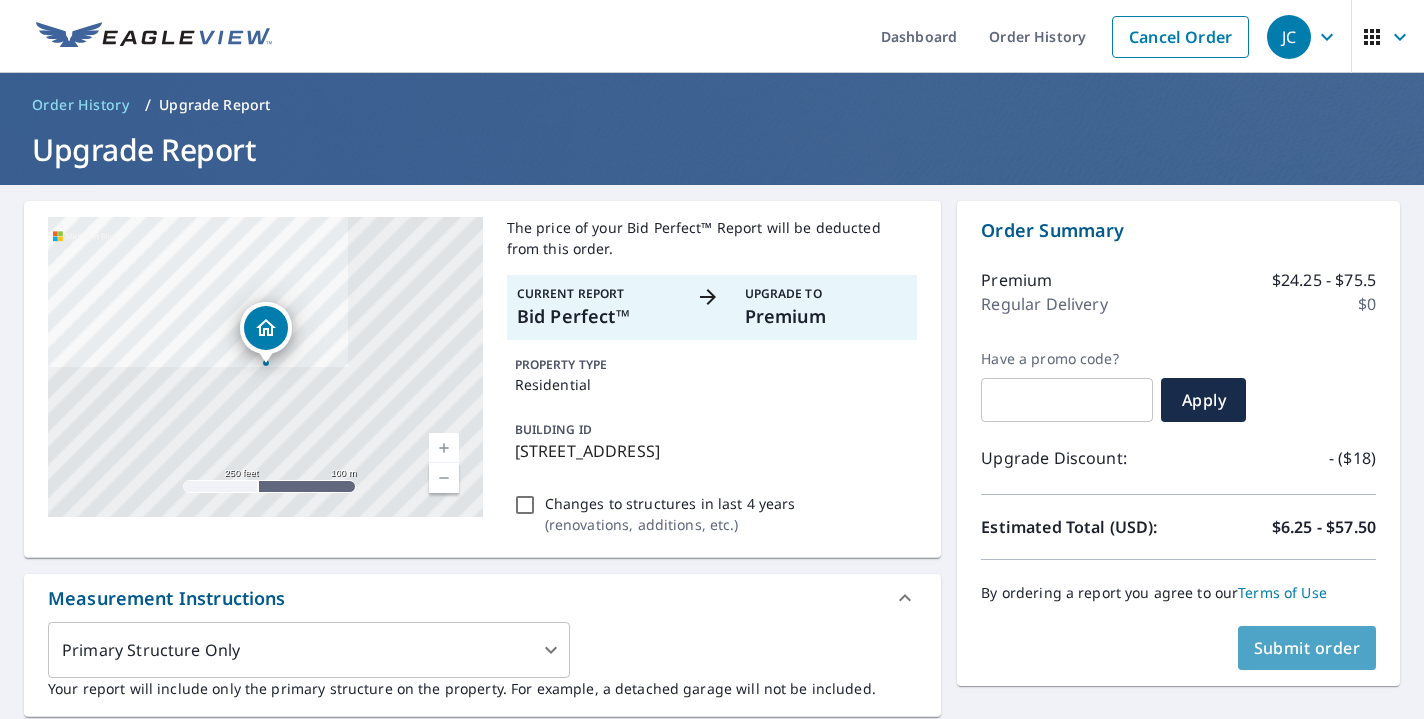 click on "Submit order" at bounding box center (1307, 648) 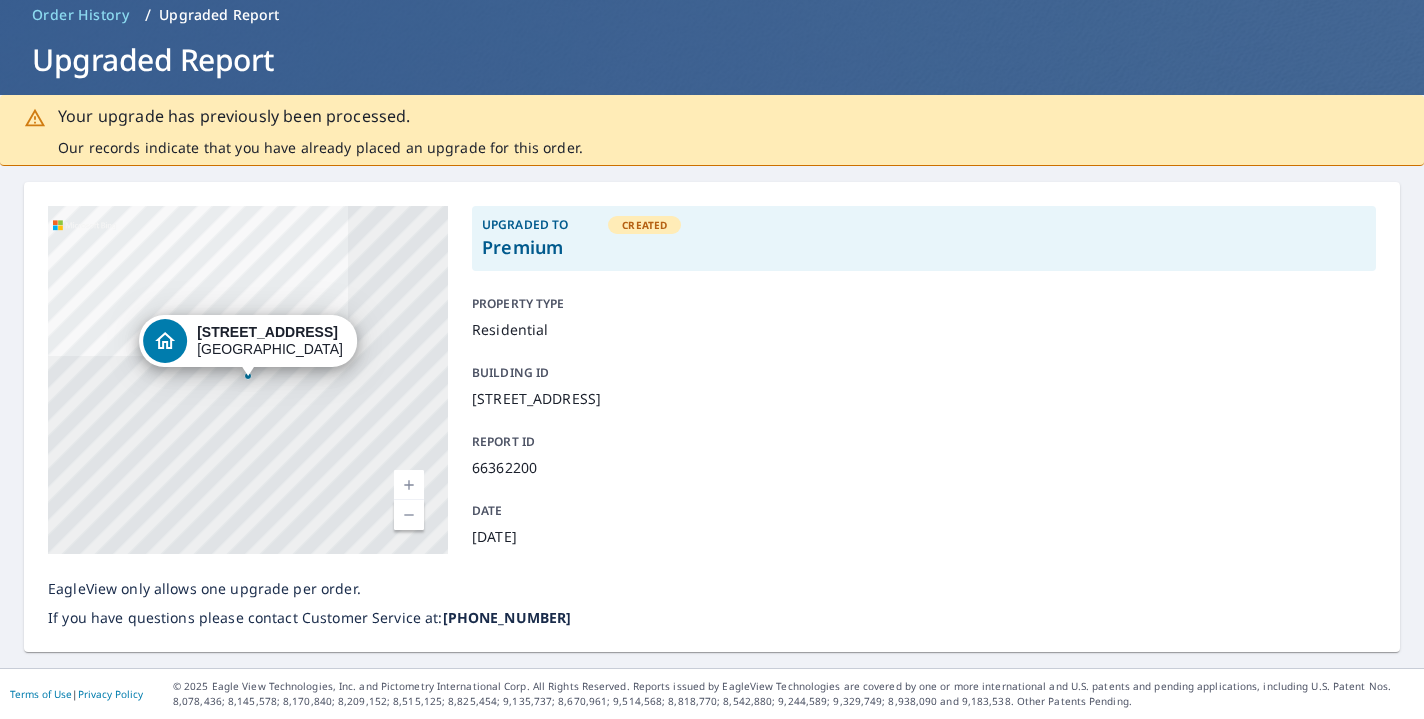 scroll, scrollTop: 90, scrollLeft: 0, axis: vertical 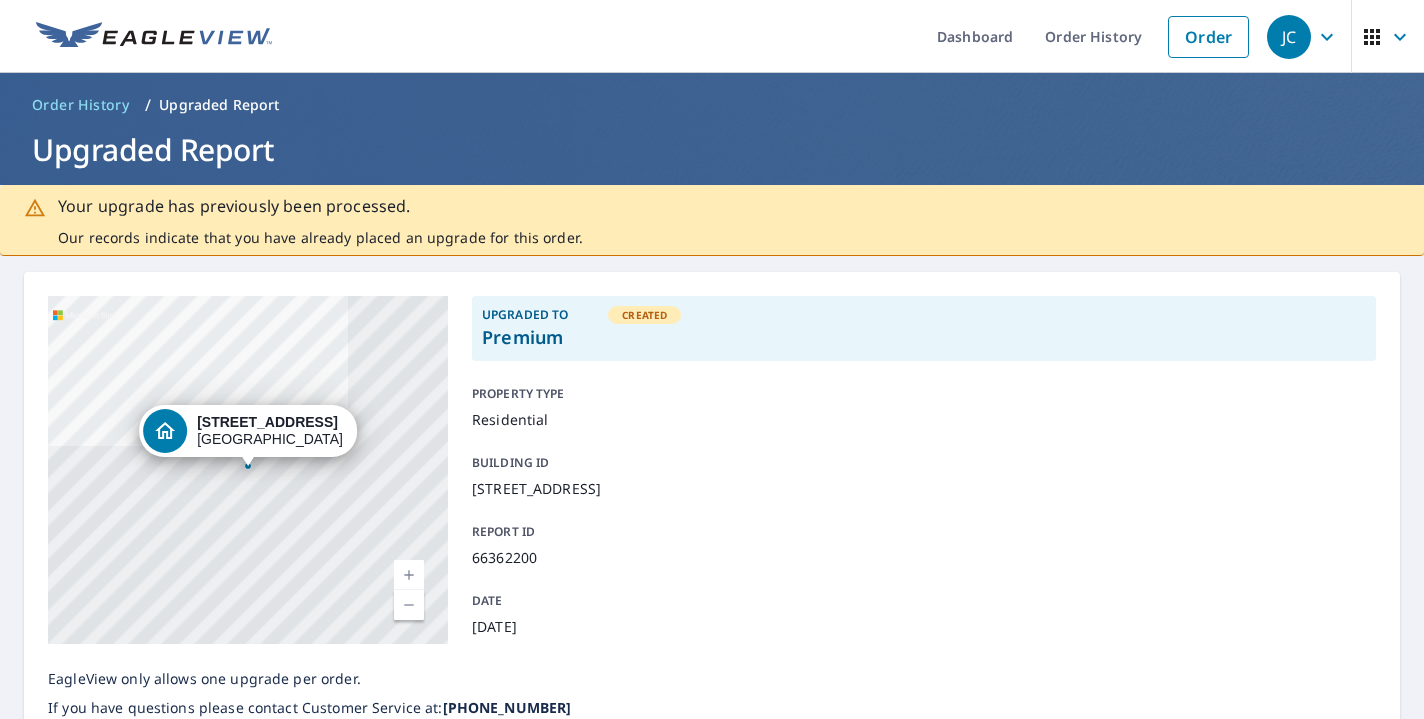 click on "JC" at bounding box center [1289, 37] 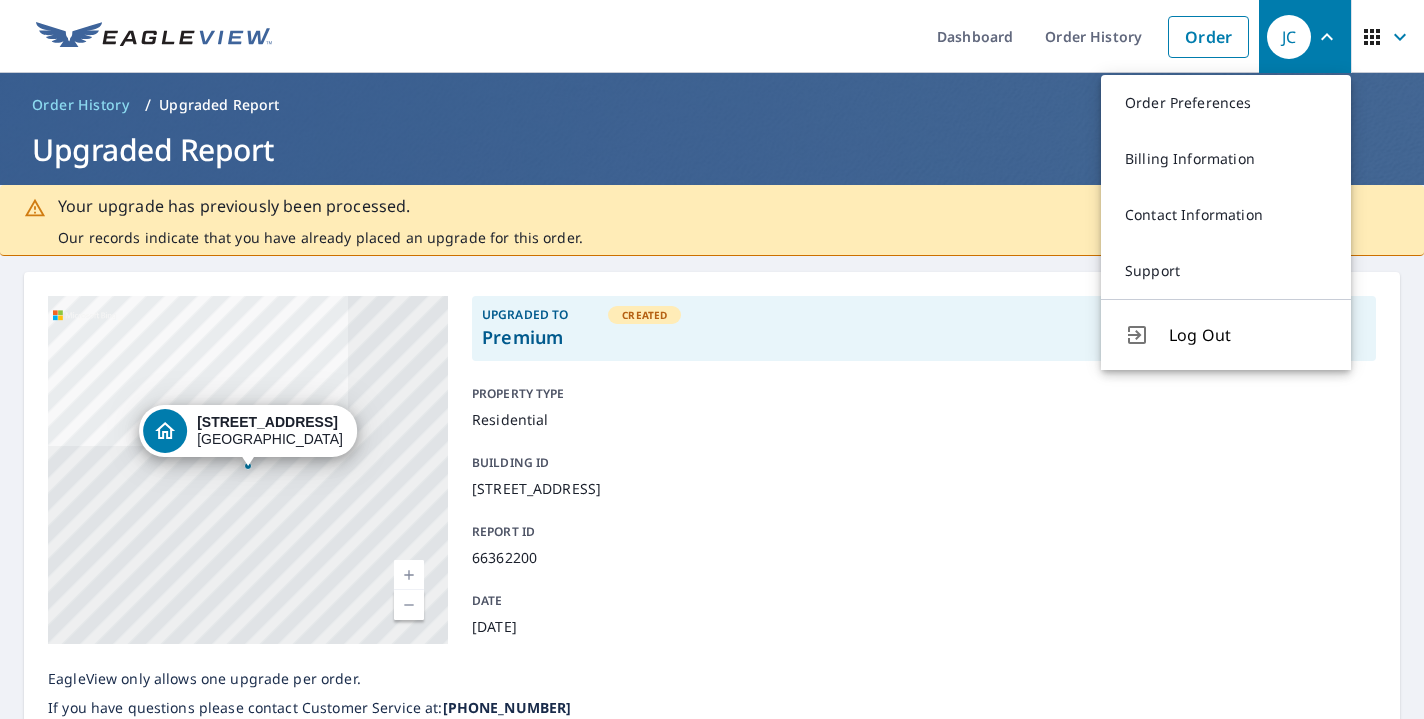 click on "Upgraded Report" at bounding box center (712, 149) 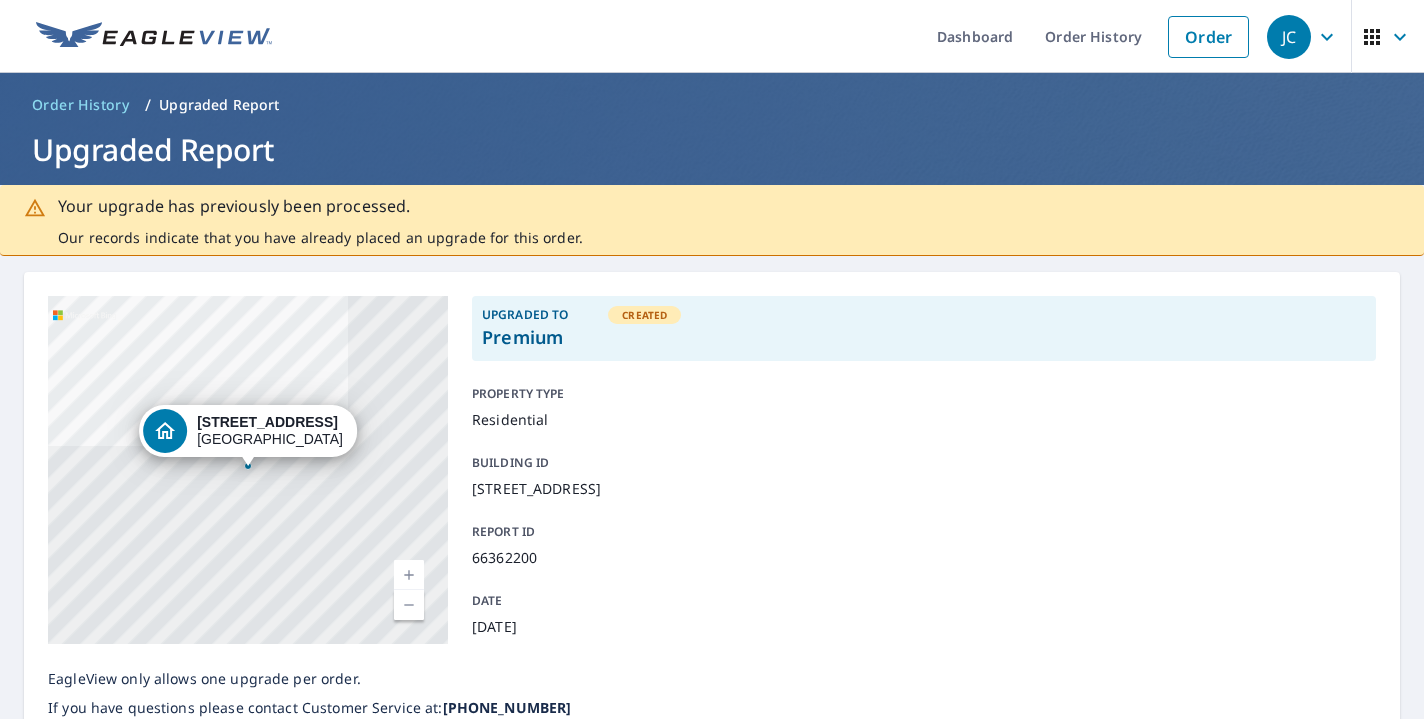 scroll, scrollTop: 0, scrollLeft: 0, axis: both 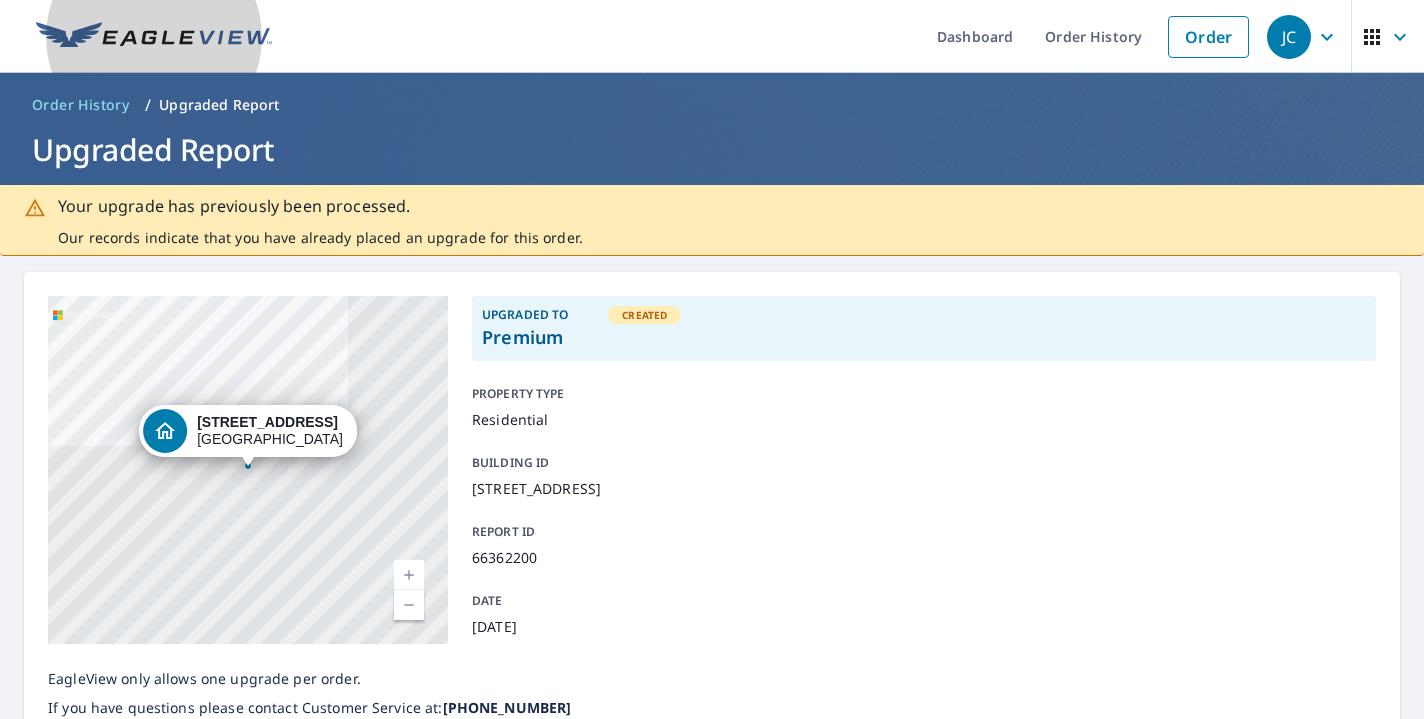 click at bounding box center [154, 37] 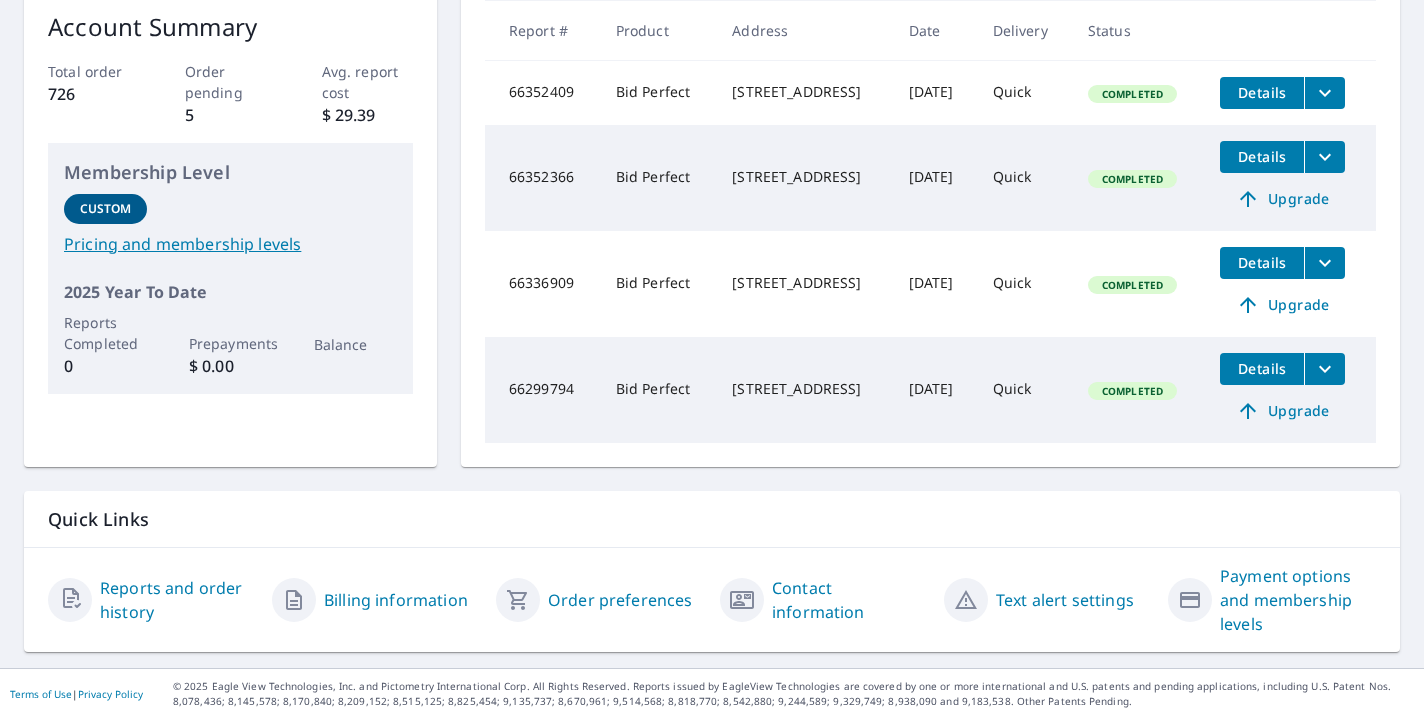 scroll, scrollTop: 355, scrollLeft: 0, axis: vertical 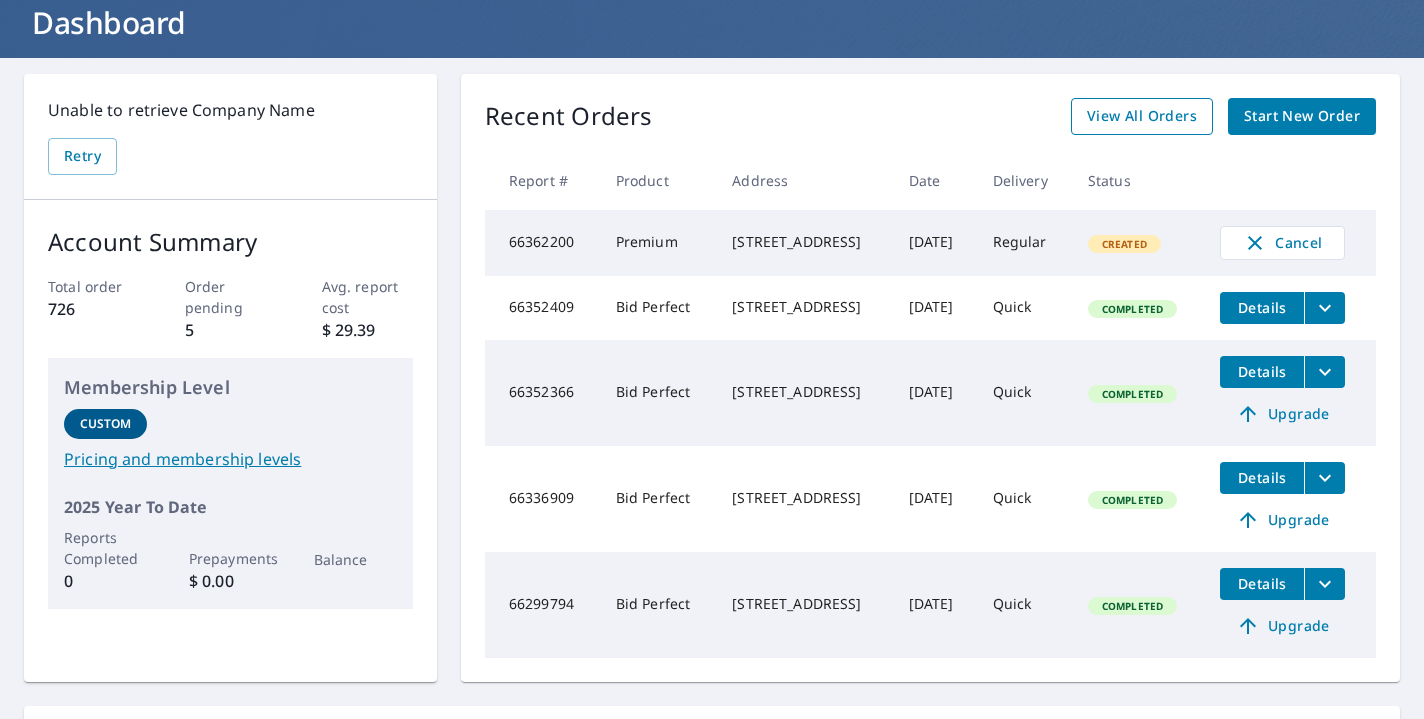 click on "View All Orders" at bounding box center [1142, 116] 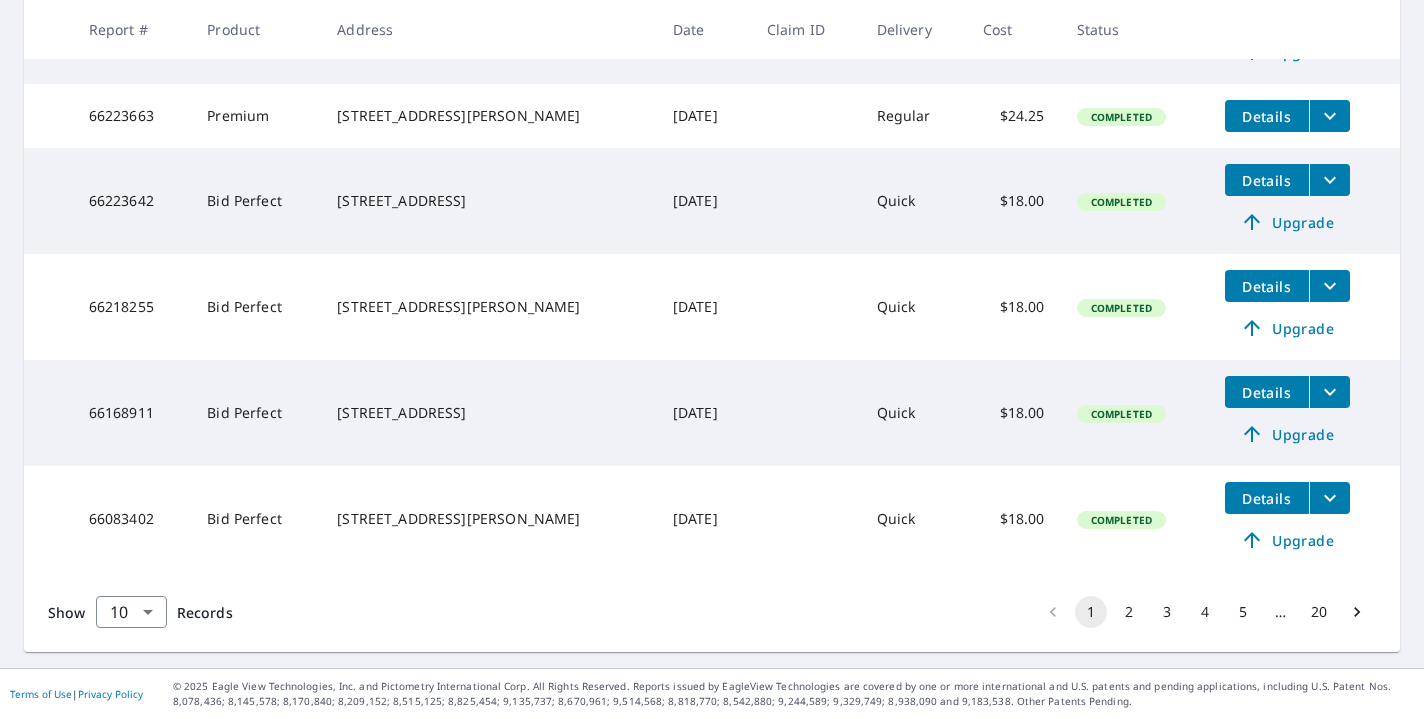 scroll, scrollTop: 829, scrollLeft: 0, axis: vertical 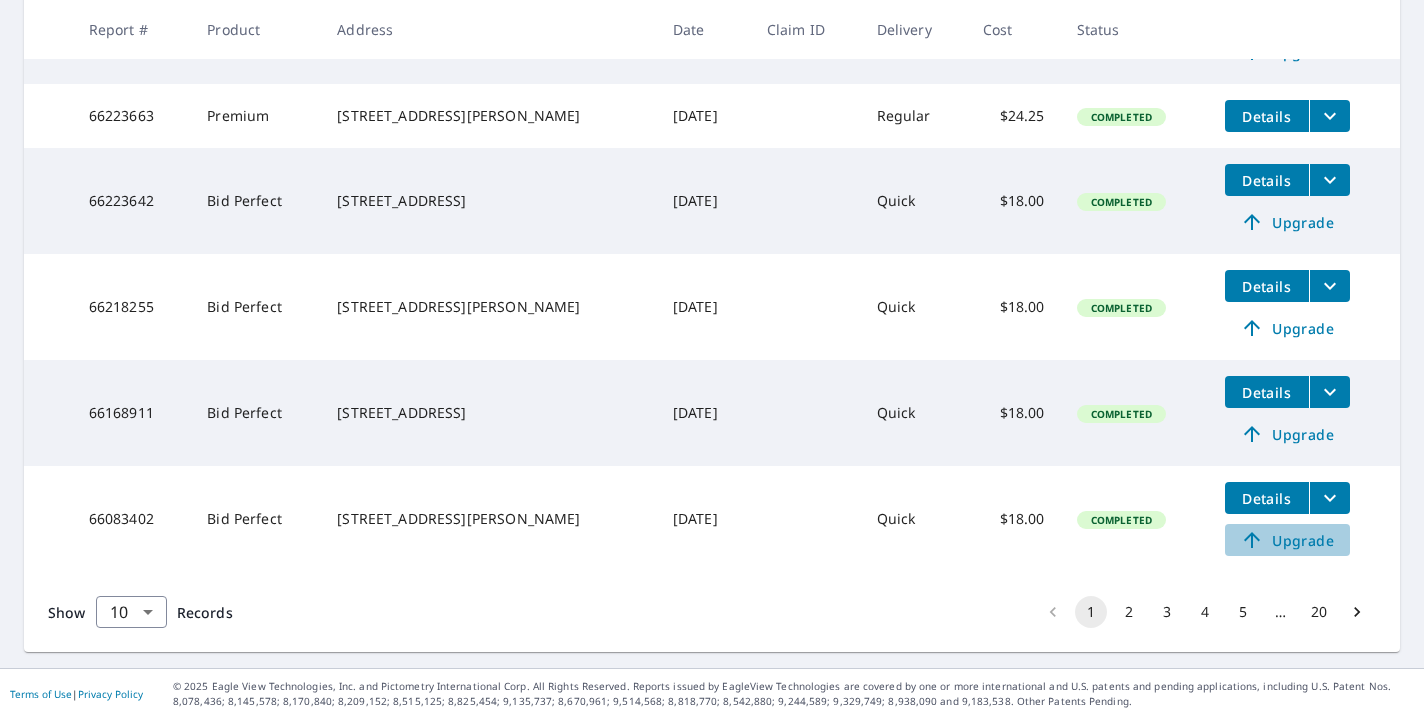 click on "Upgrade" at bounding box center (1287, 540) 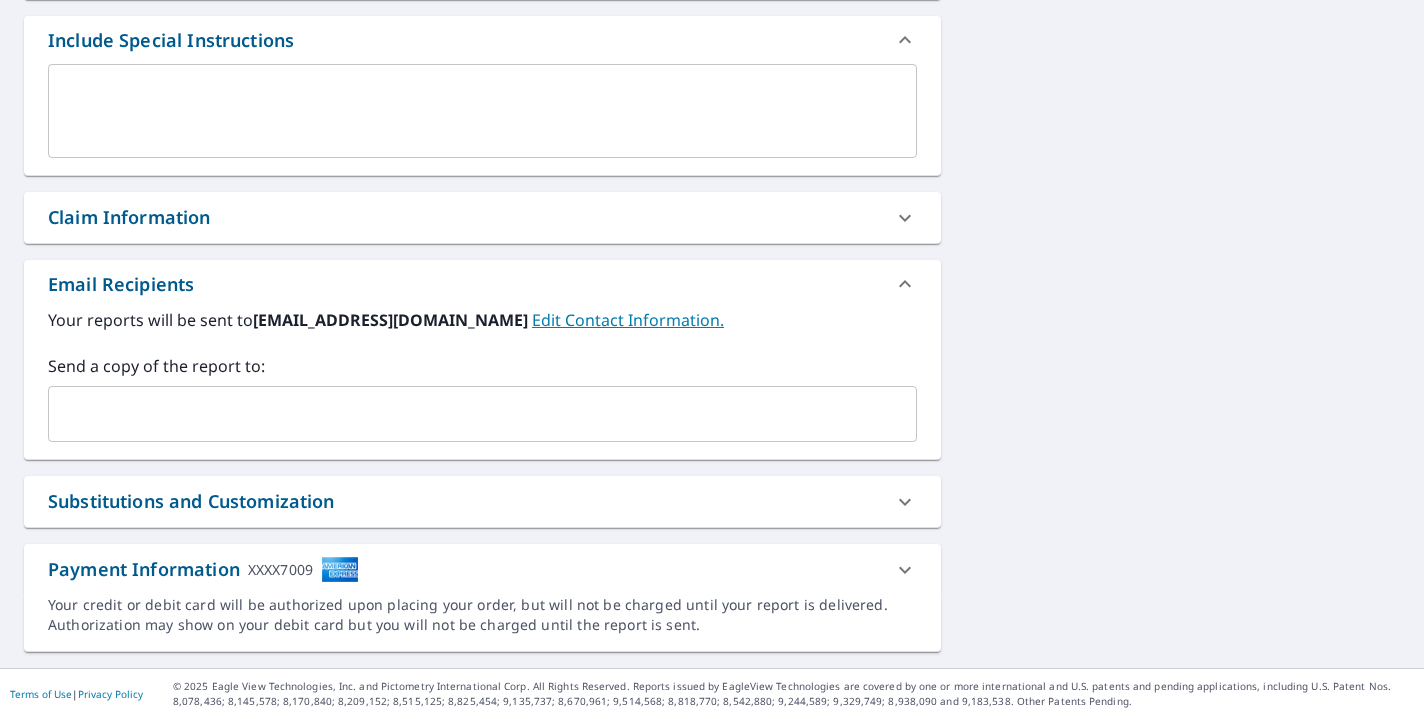 scroll, scrollTop: 717, scrollLeft: 0, axis: vertical 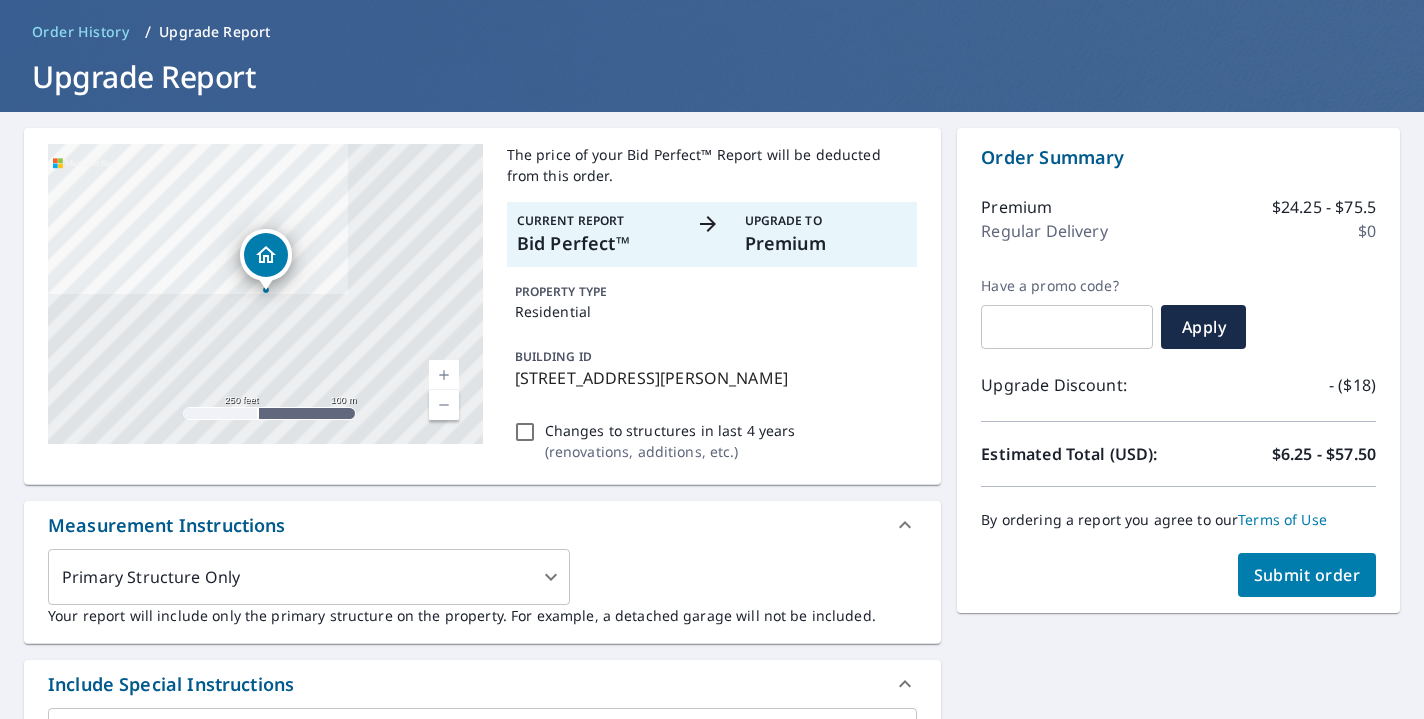 click on "Submit order" at bounding box center [1307, 575] 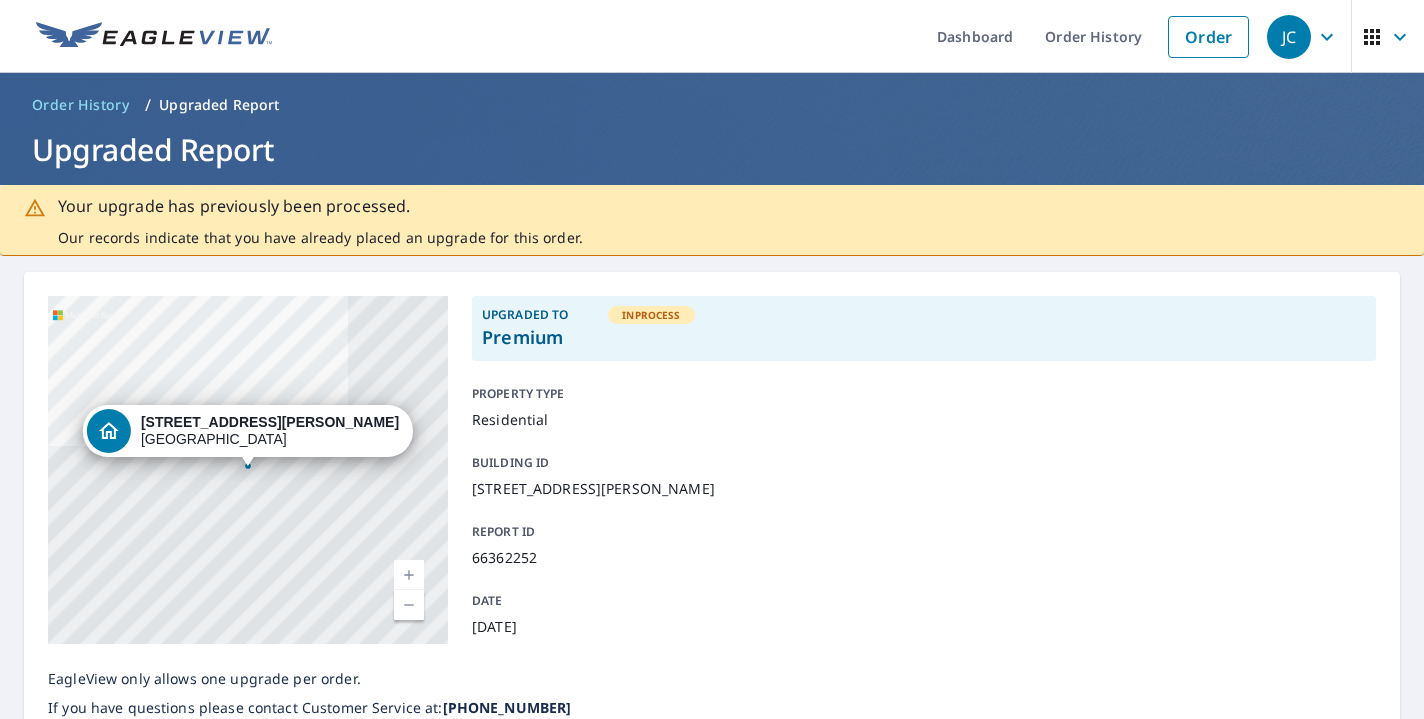 scroll, scrollTop: 0, scrollLeft: 0, axis: both 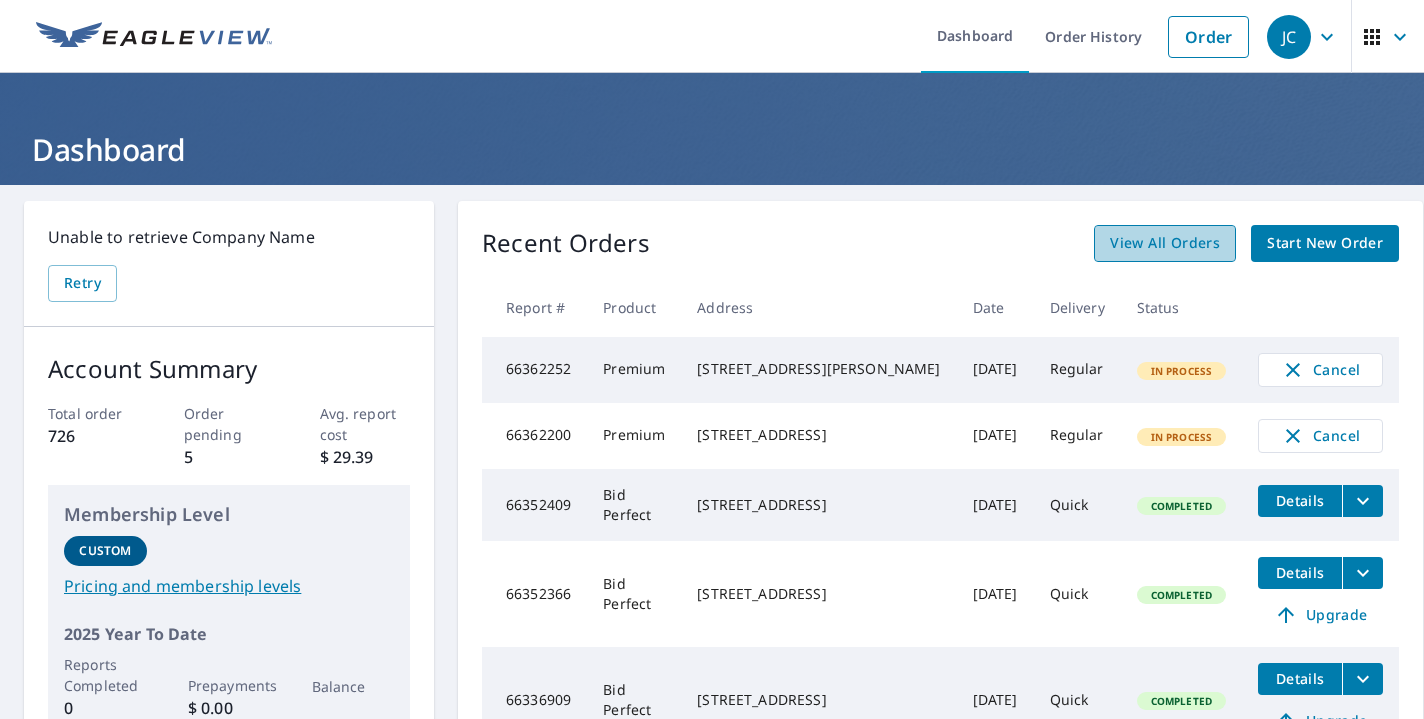 click on "View All Orders" at bounding box center [1165, 243] 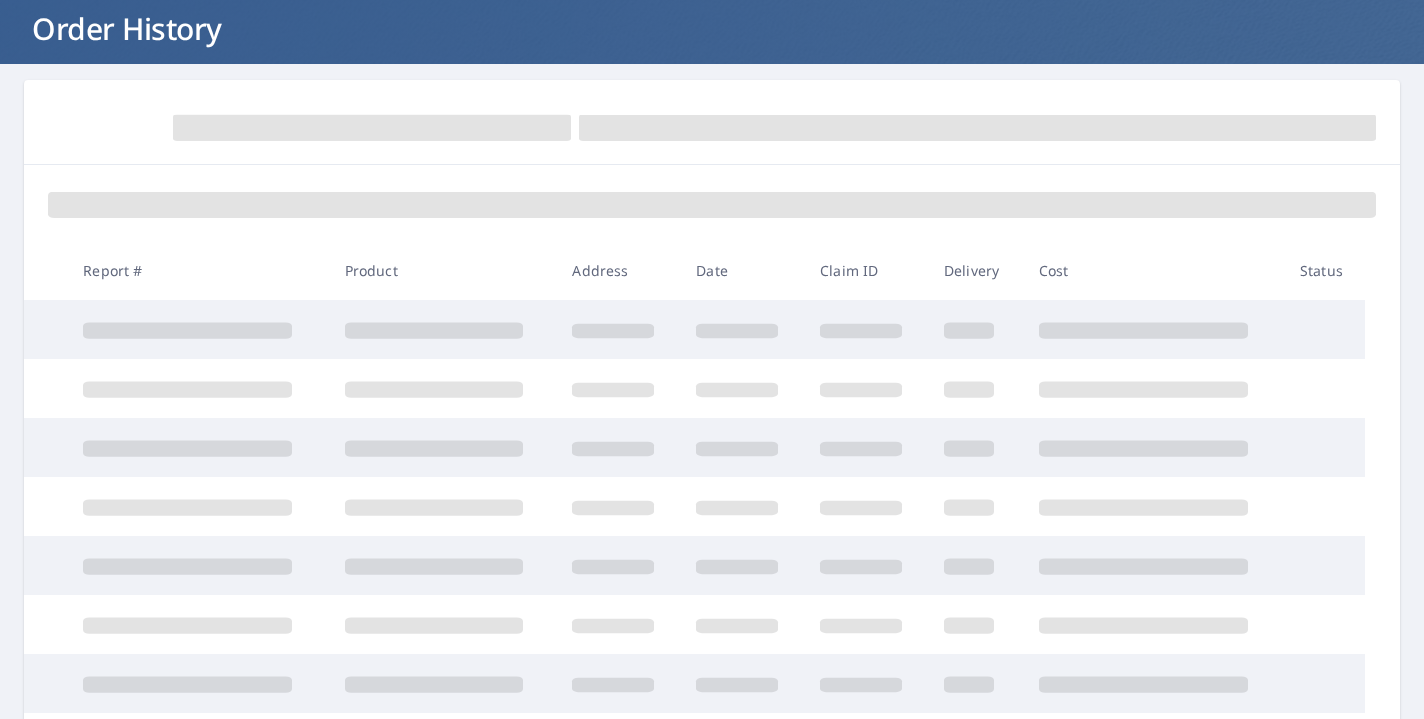 scroll, scrollTop: 125, scrollLeft: 0, axis: vertical 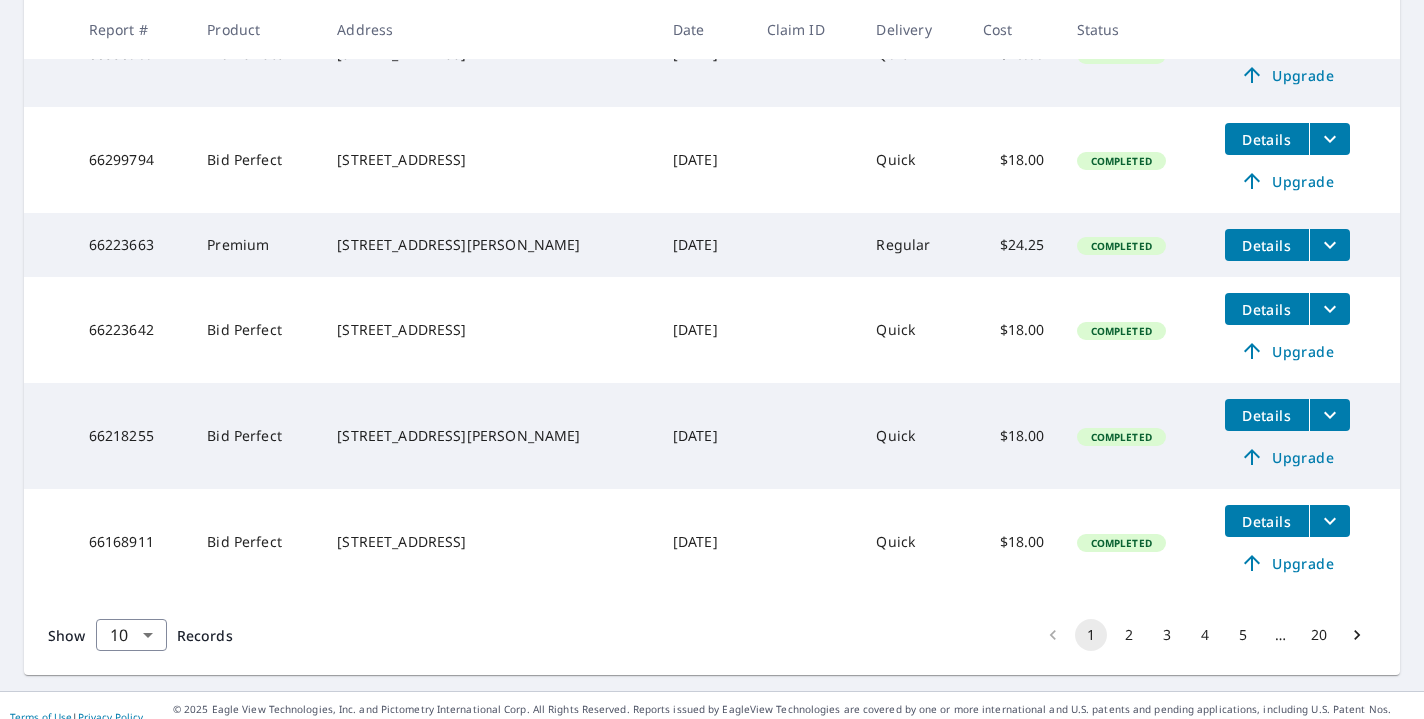 click on "Upgrade" at bounding box center [1287, 457] 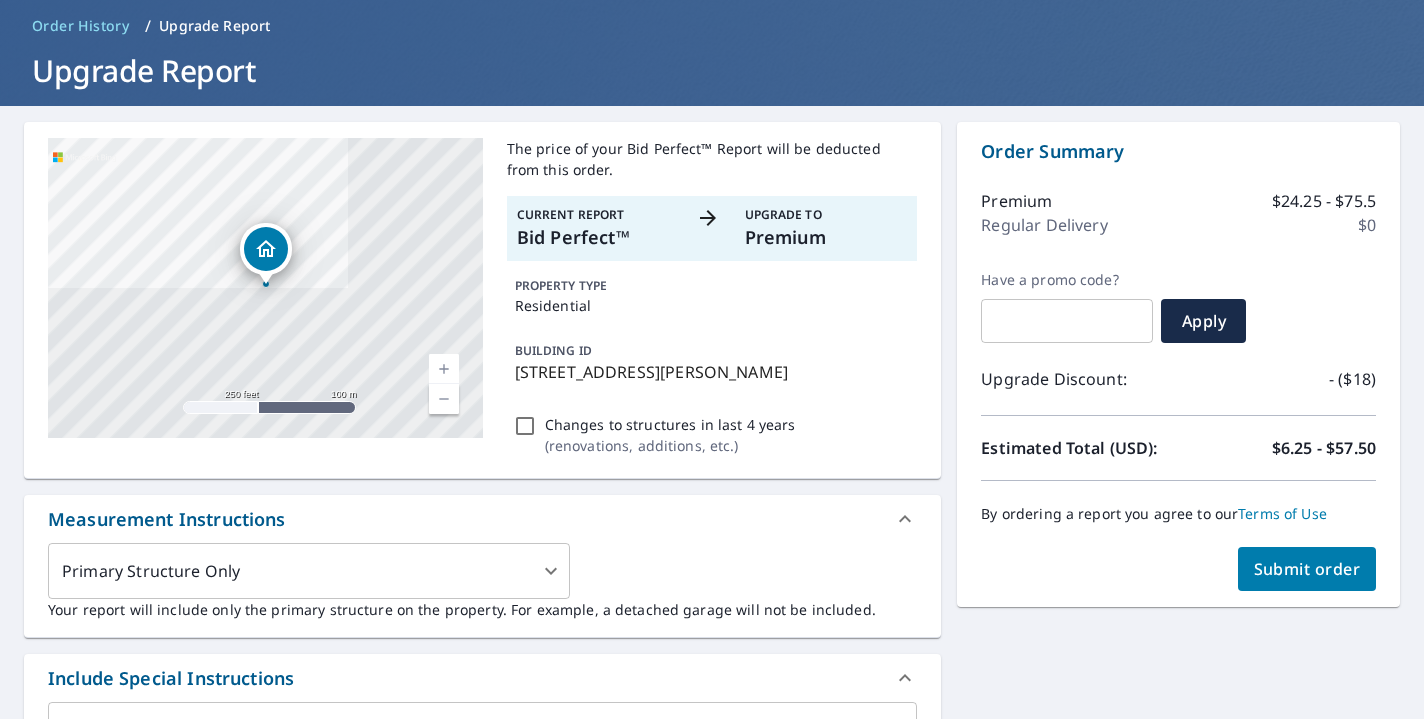 scroll, scrollTop: 86, scrollLeft: 0, axis: vertical 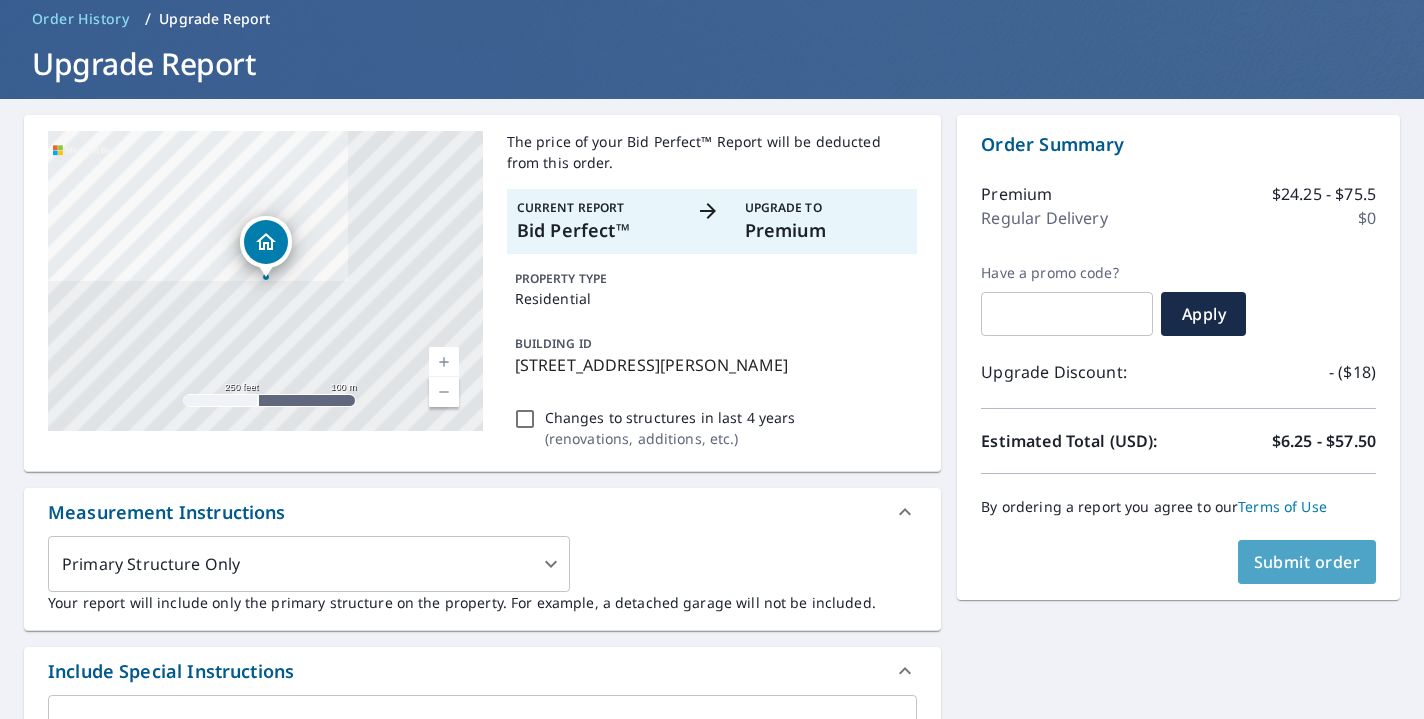 click on "Submit order" at bounding box center [1307, 562] 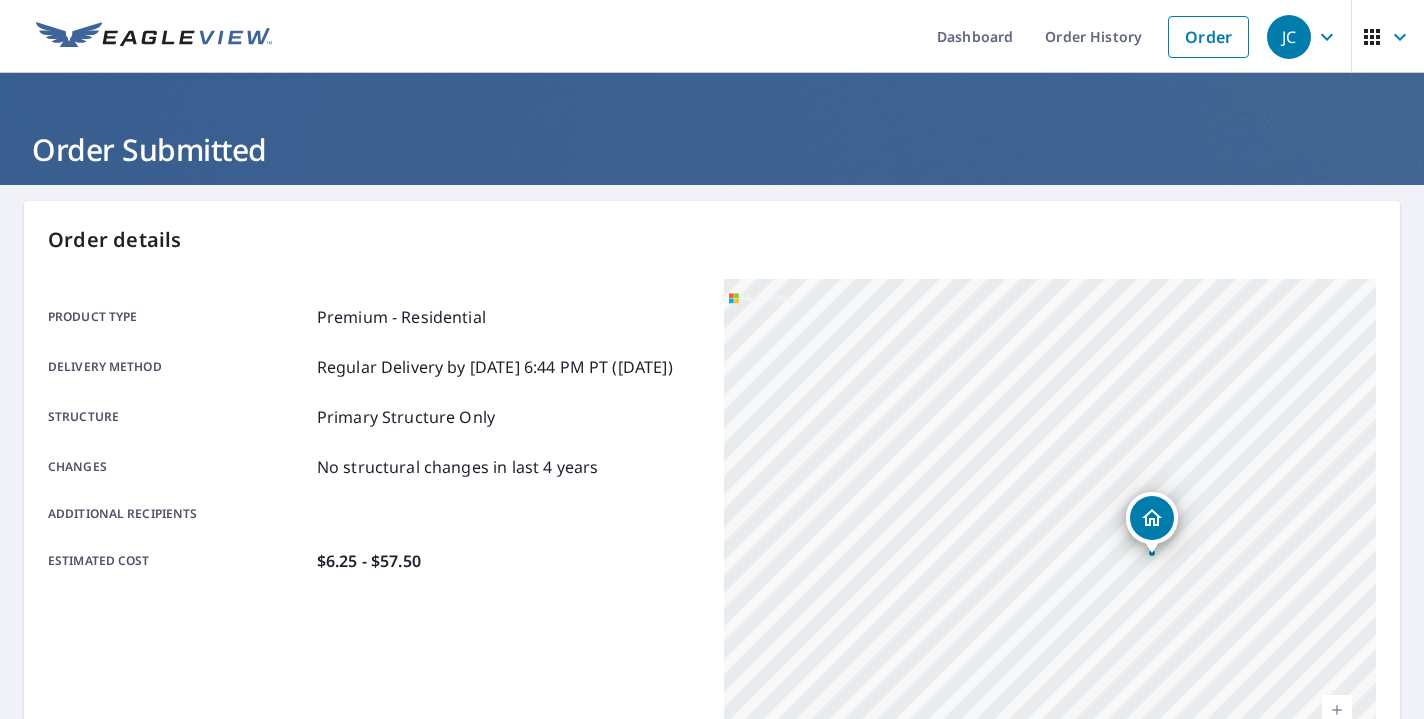scroll, scrollTop: 0, scrollLeft: 0, axis: both 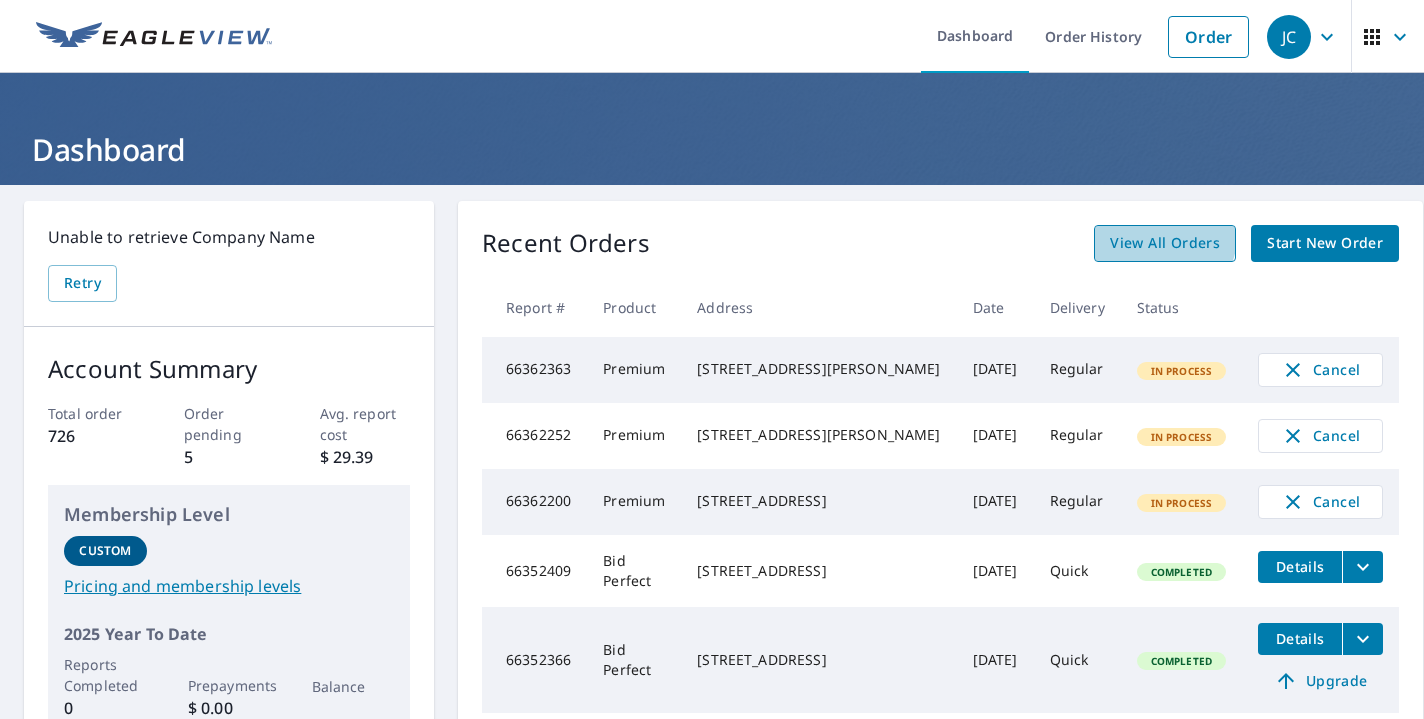 click on "View All Orders" at bounding box center (1165, 243) 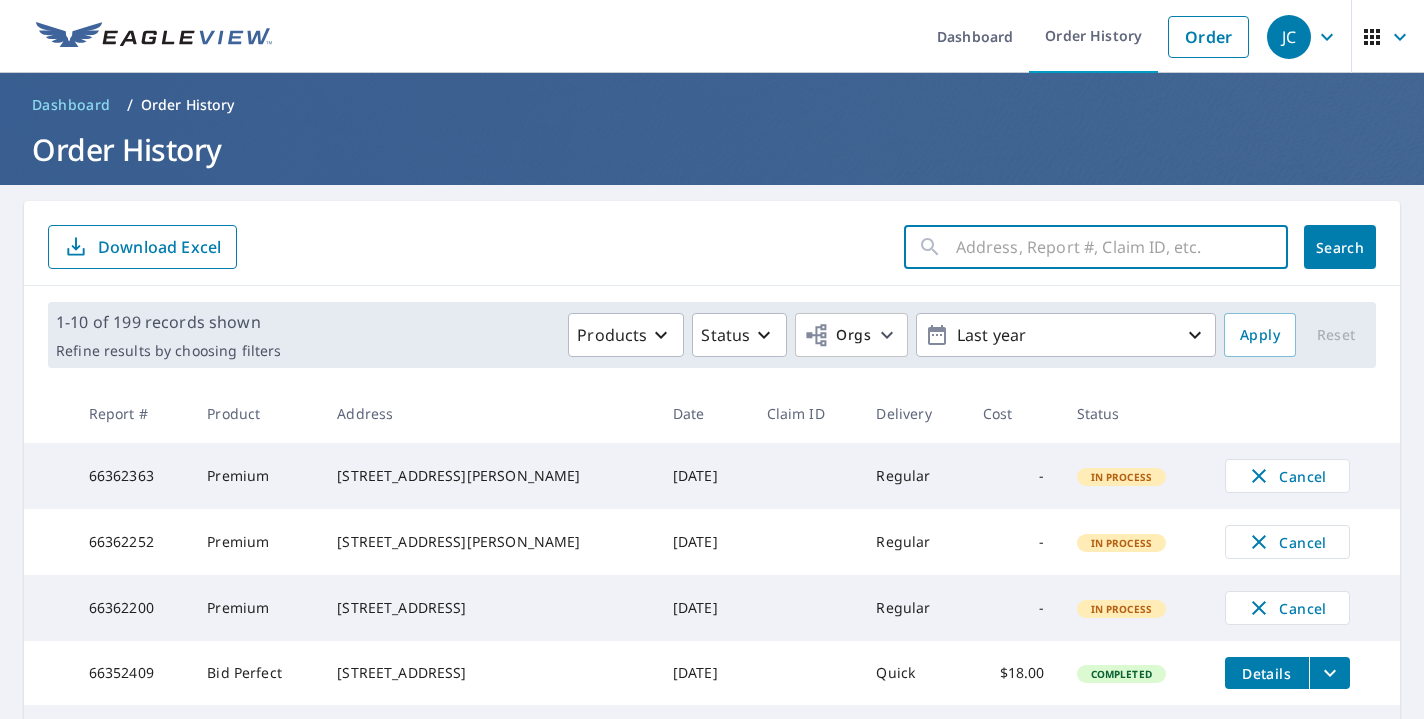 click at bounding box center [1122, 247] 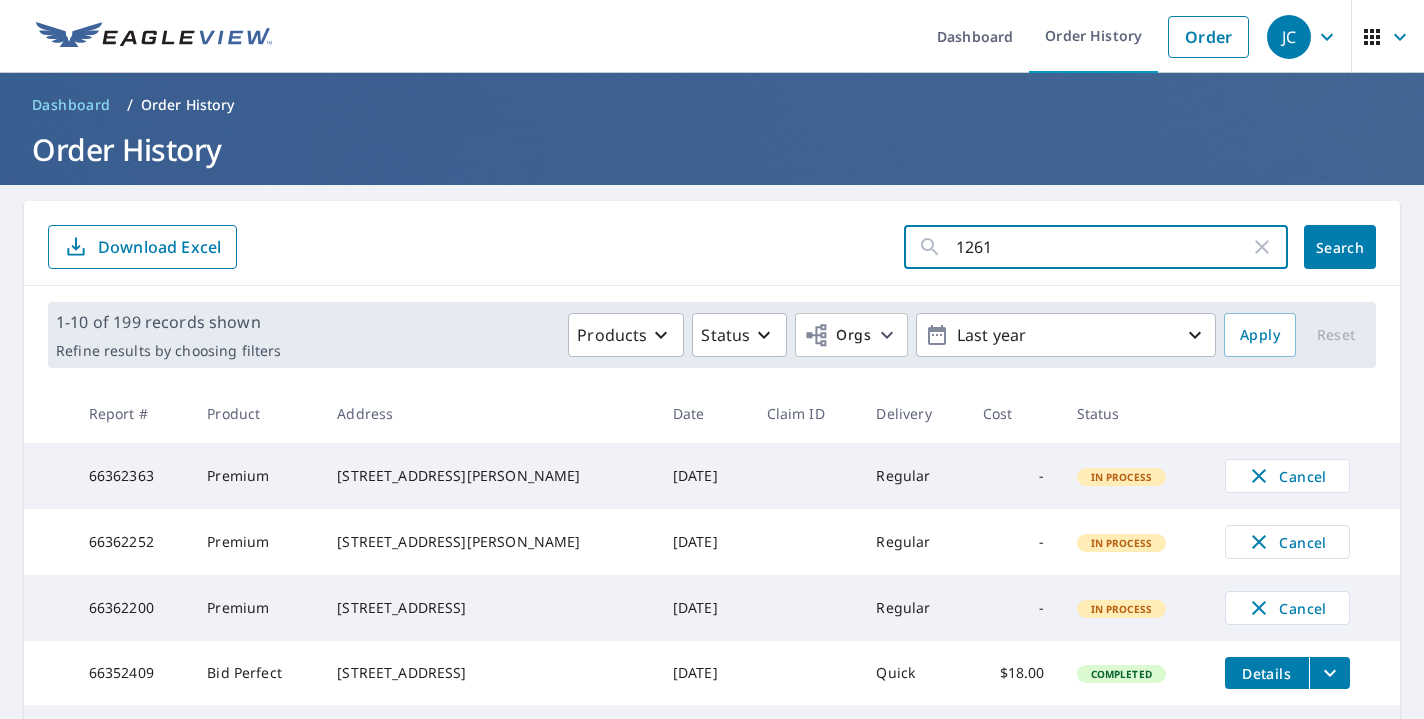 type on "12615" 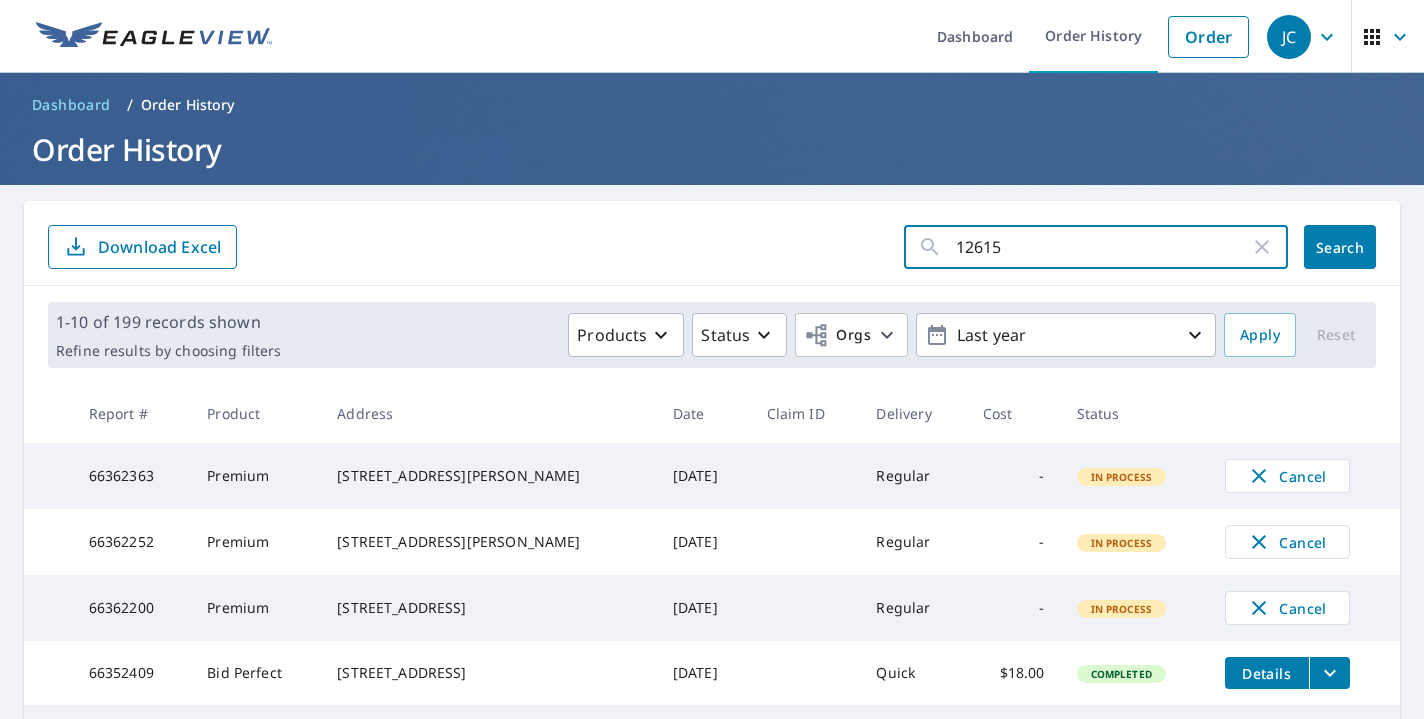 click on "Search" at bounding box center [1340, 247] 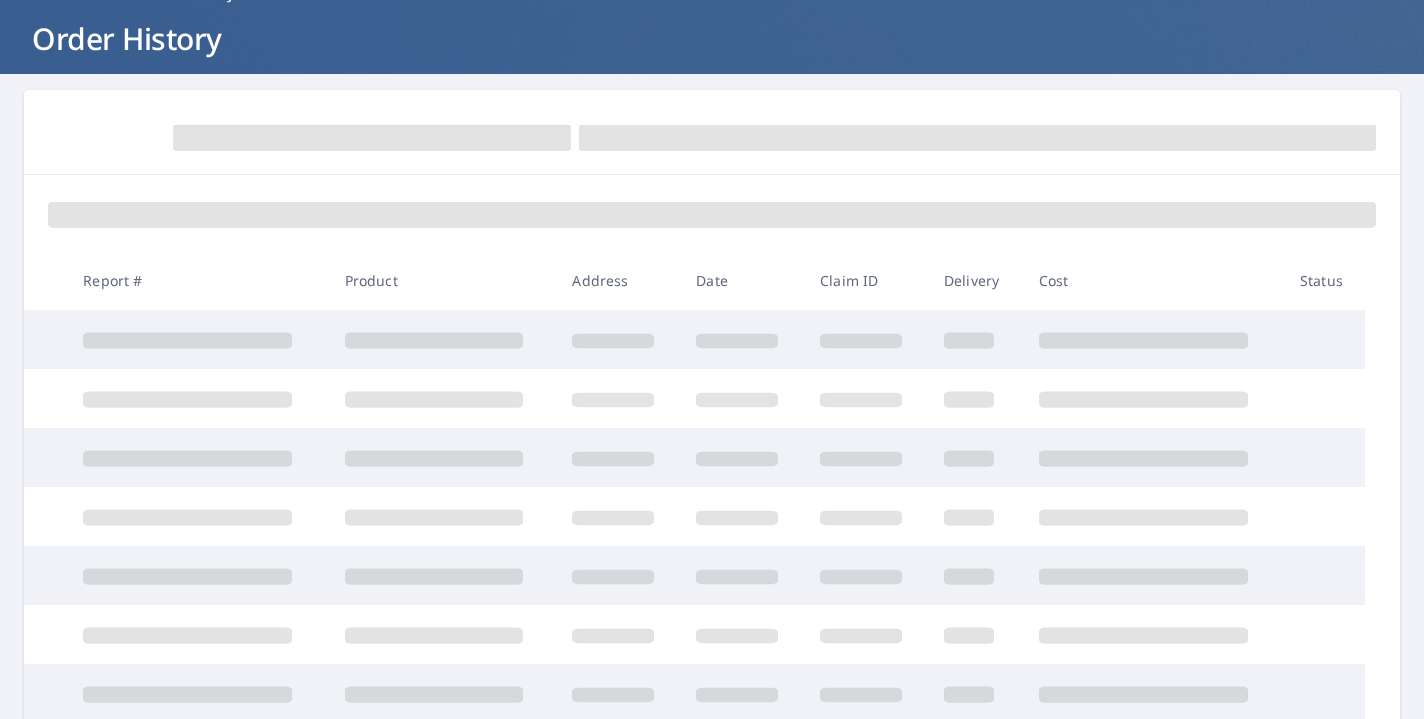 scroll, scrollTop: 0, scrollLeft: 0, axis: both 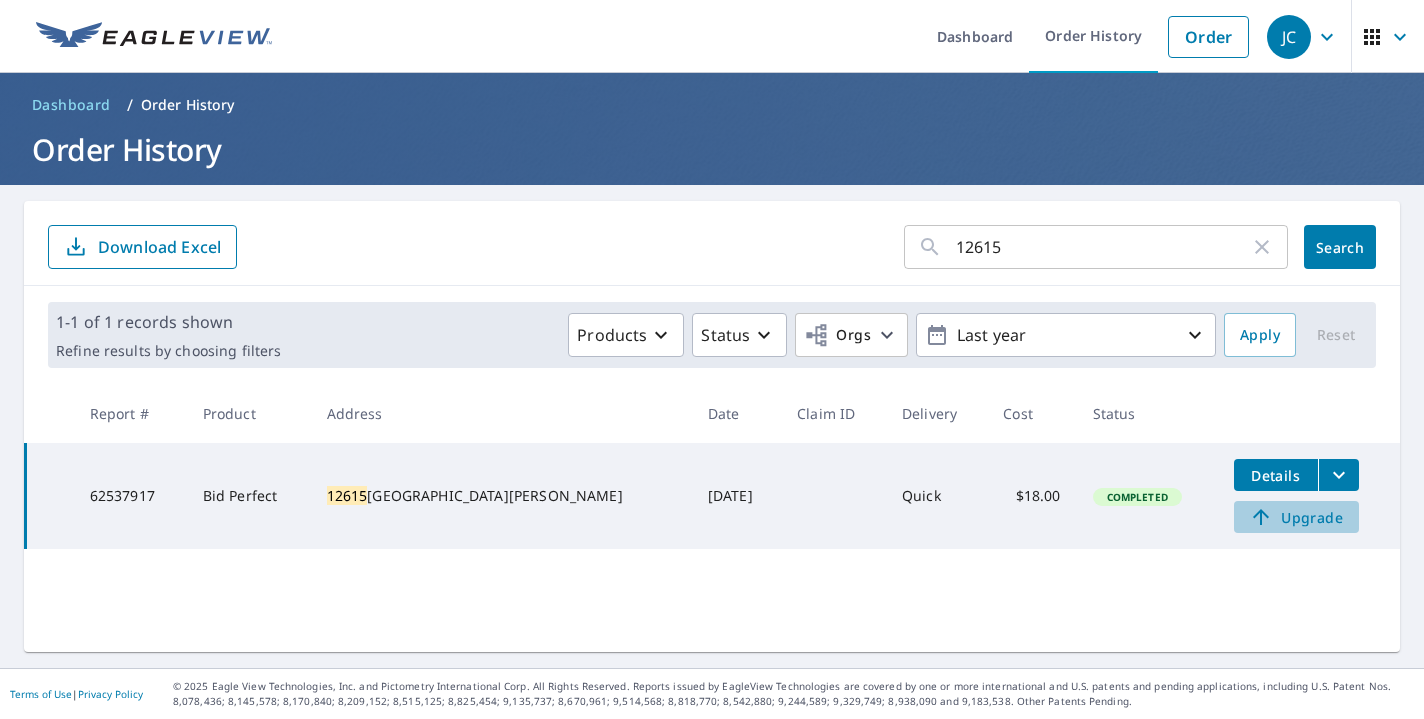 click on "Upgrade" at bounding box center (1296, 517) 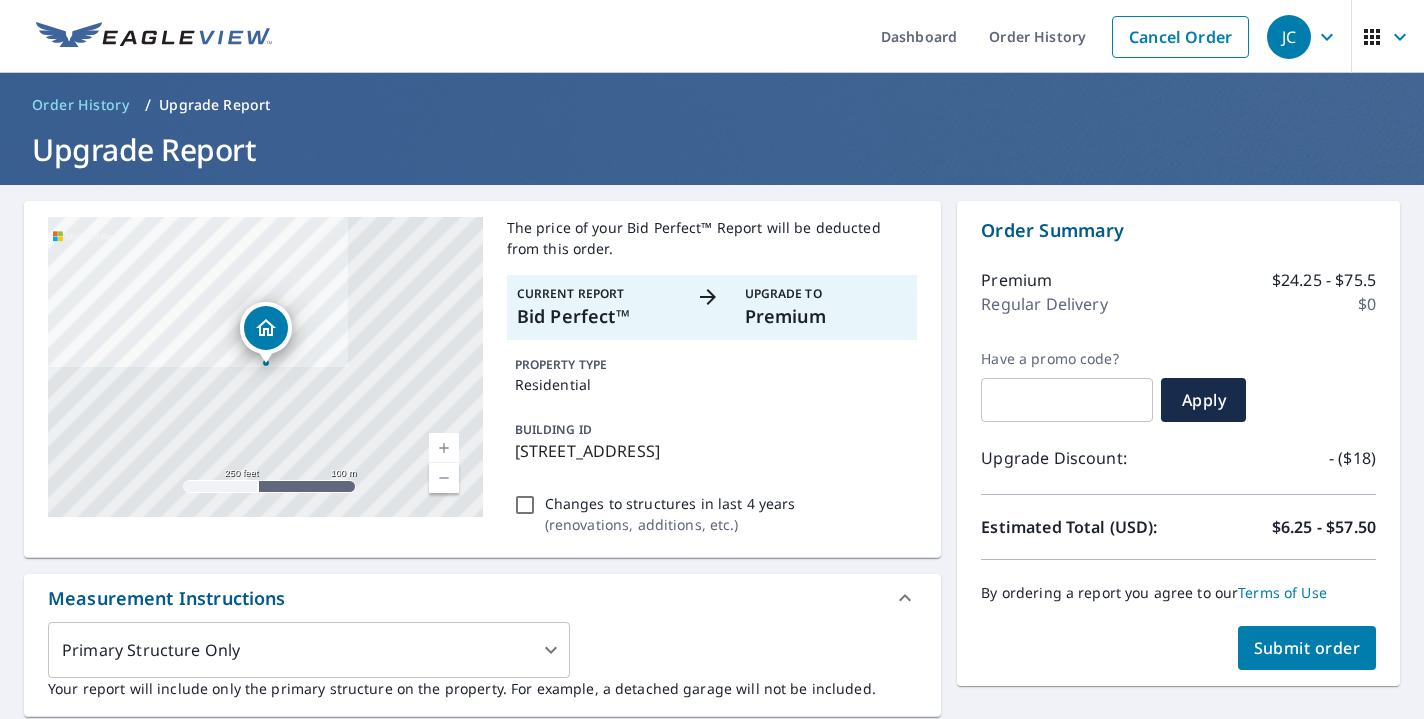 click on "Submit order" at bounding box center (1307, 648) 